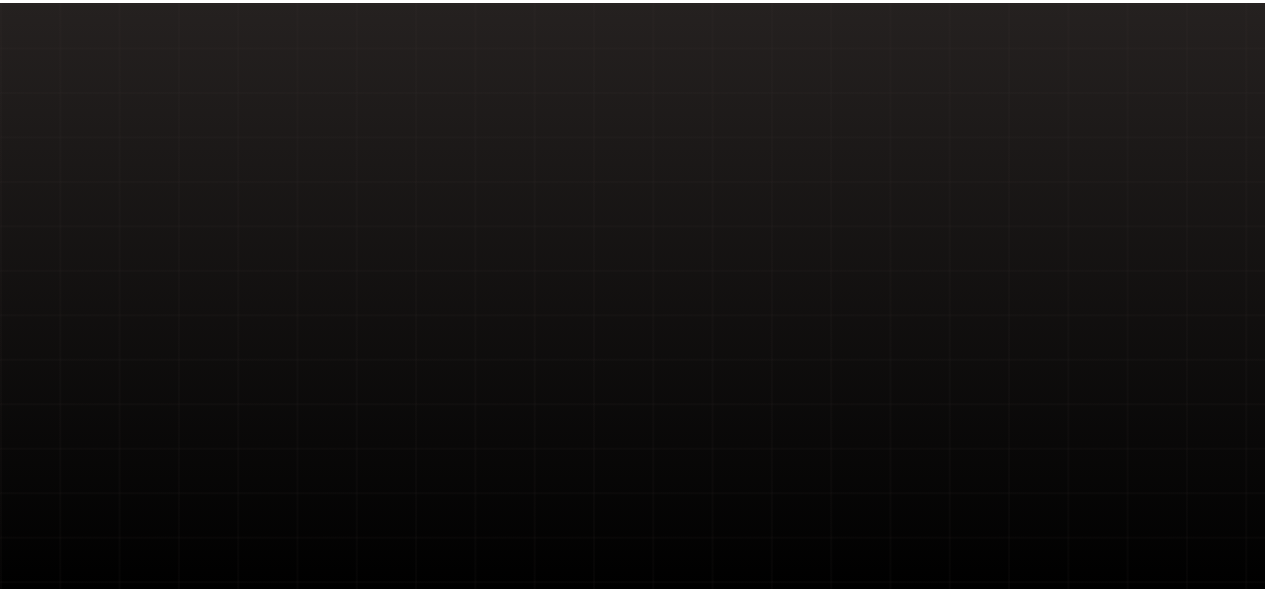 scroll, scrollTop: 0, scrollLeft: 0, axis: both 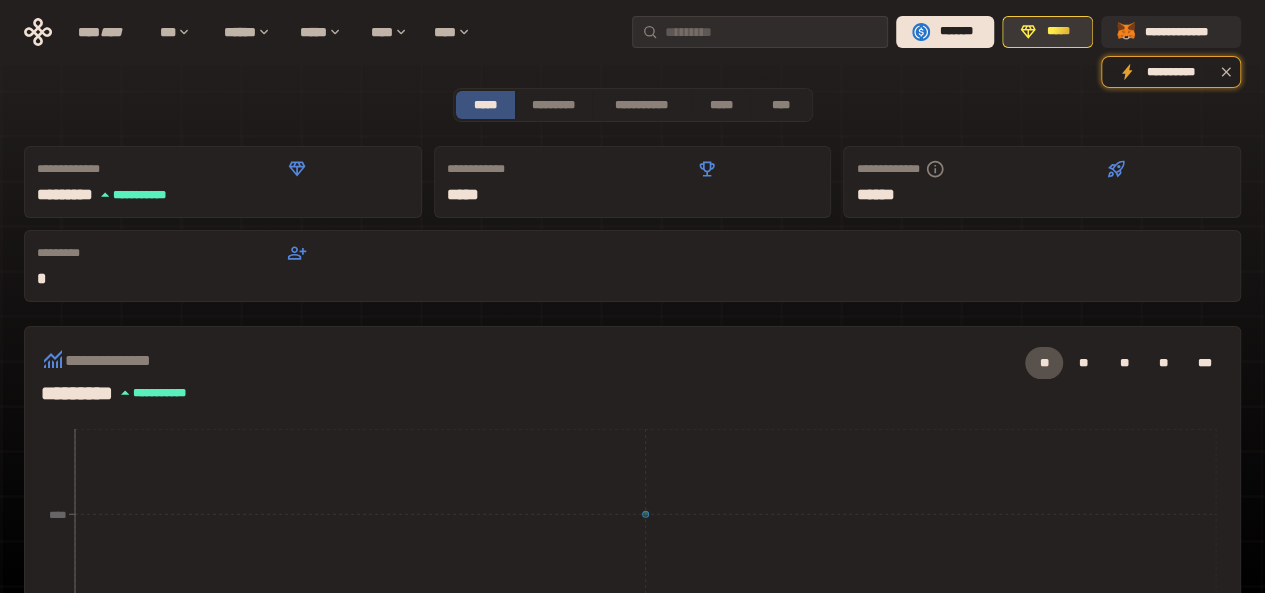 click on "*****" at bounding box center [1058, 32] 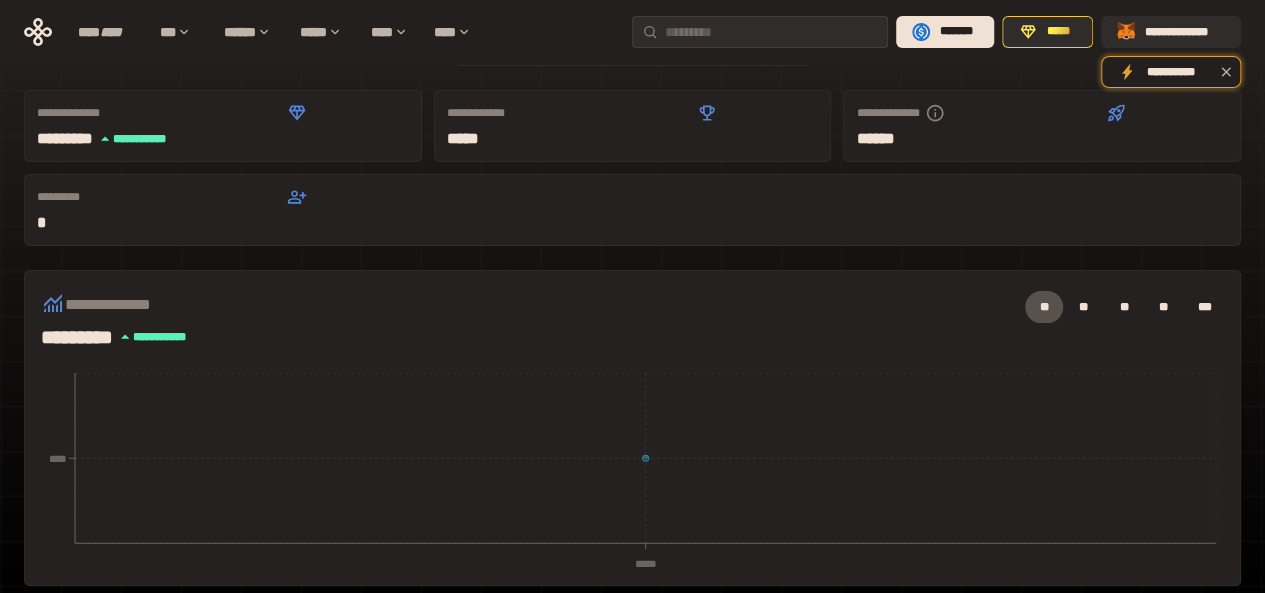 scroll, scrollTop: 0, scrollLeft: 0, axis: both 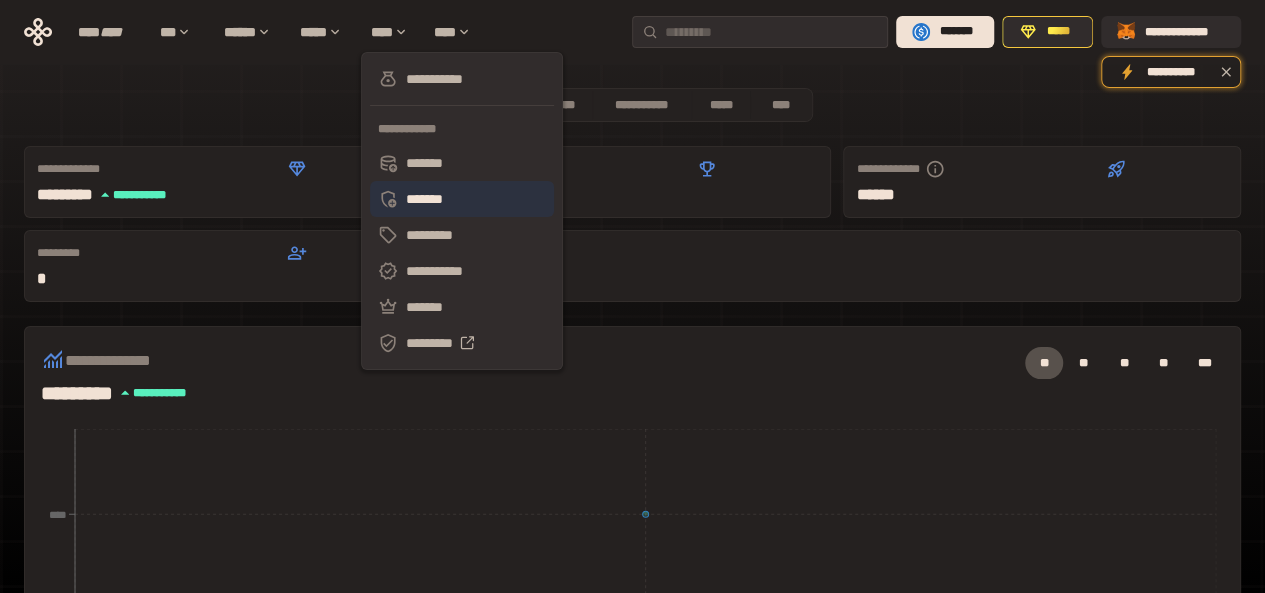 click on "*******" at bounding box center [462, 199] 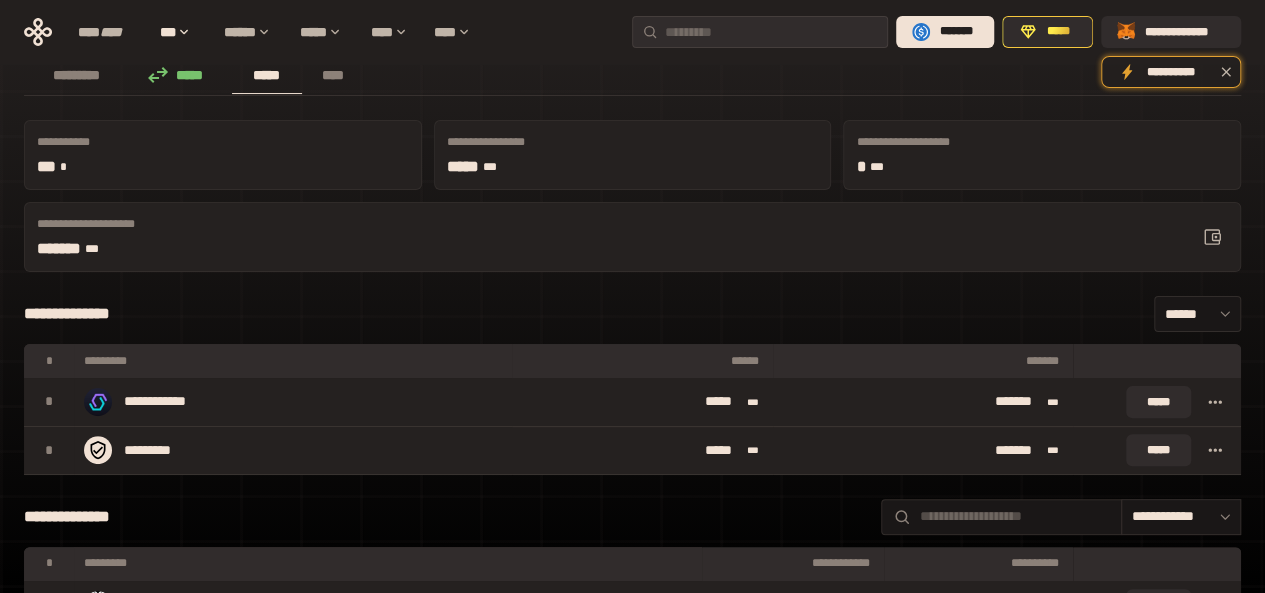 scroll, scrollTop: 100, scrollLeft: 0, axis: vertical 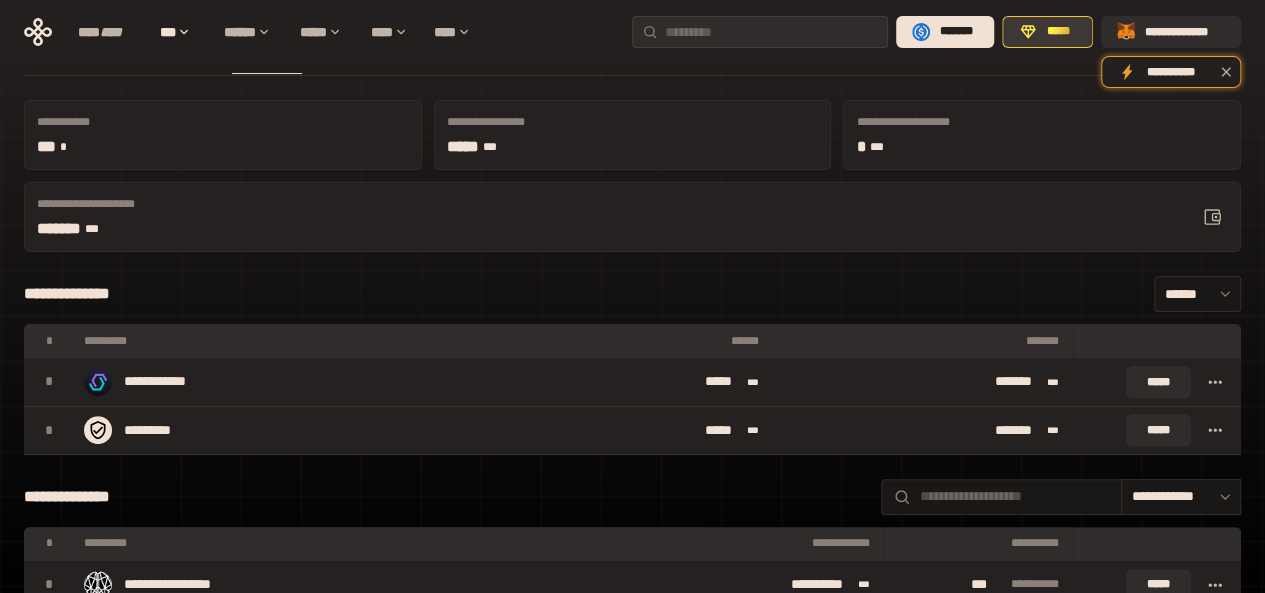 click on "*****" at bounding box center [1058, 32] 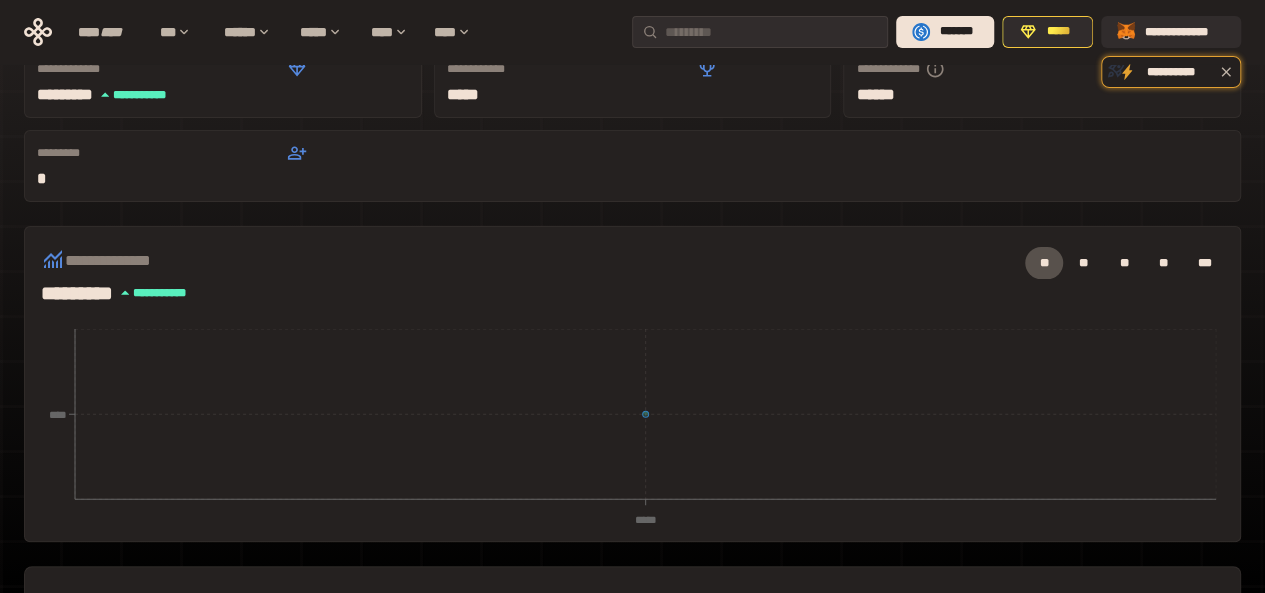scroll, scrollTop: 0, scrollLeft: 0, axis: both 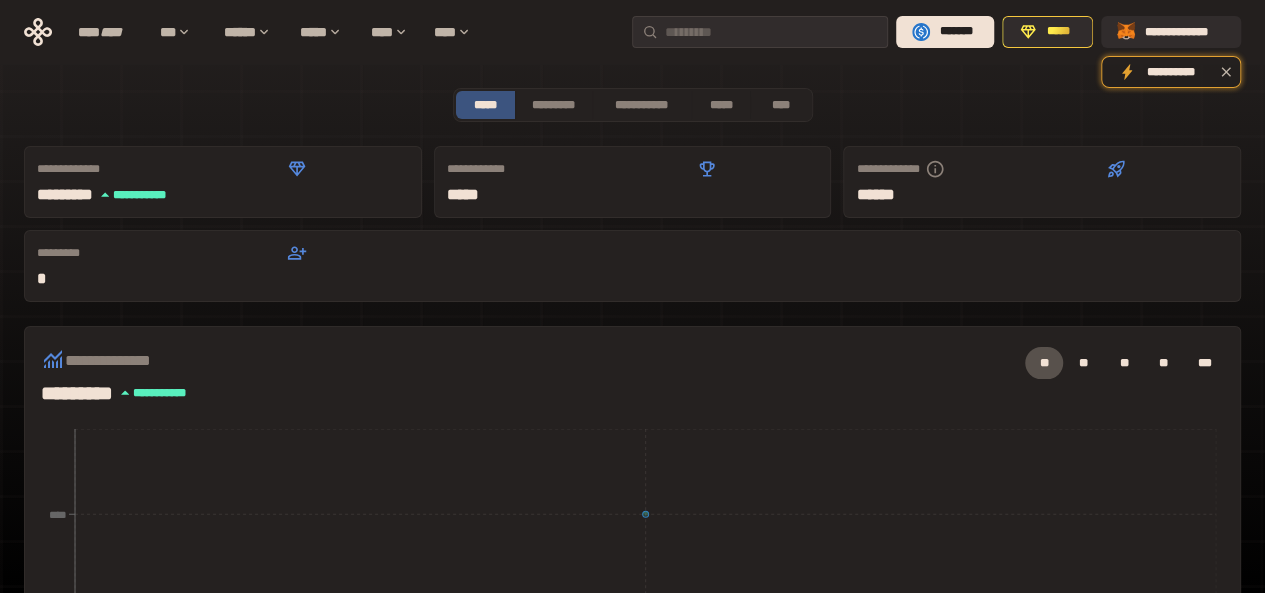 drag, startPoint x: 1038, startPoint y: 34, endPoint x: 1080, endPoint y: 104, distance: 81.63332 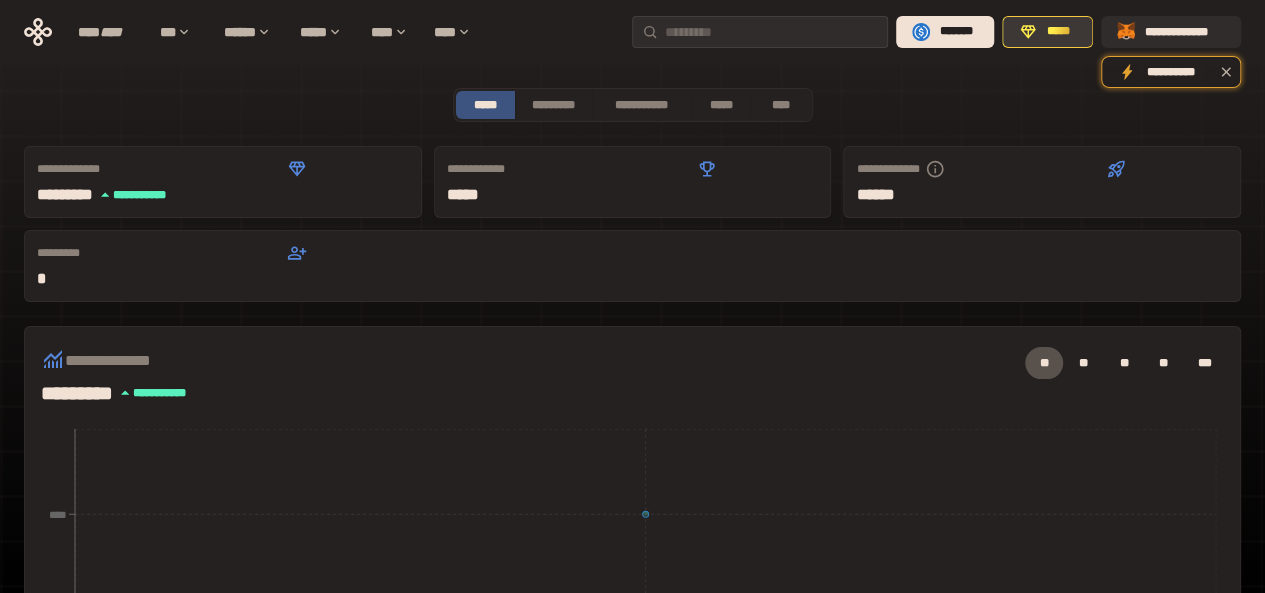 click on "*****" at bounding box center (1047, 32) 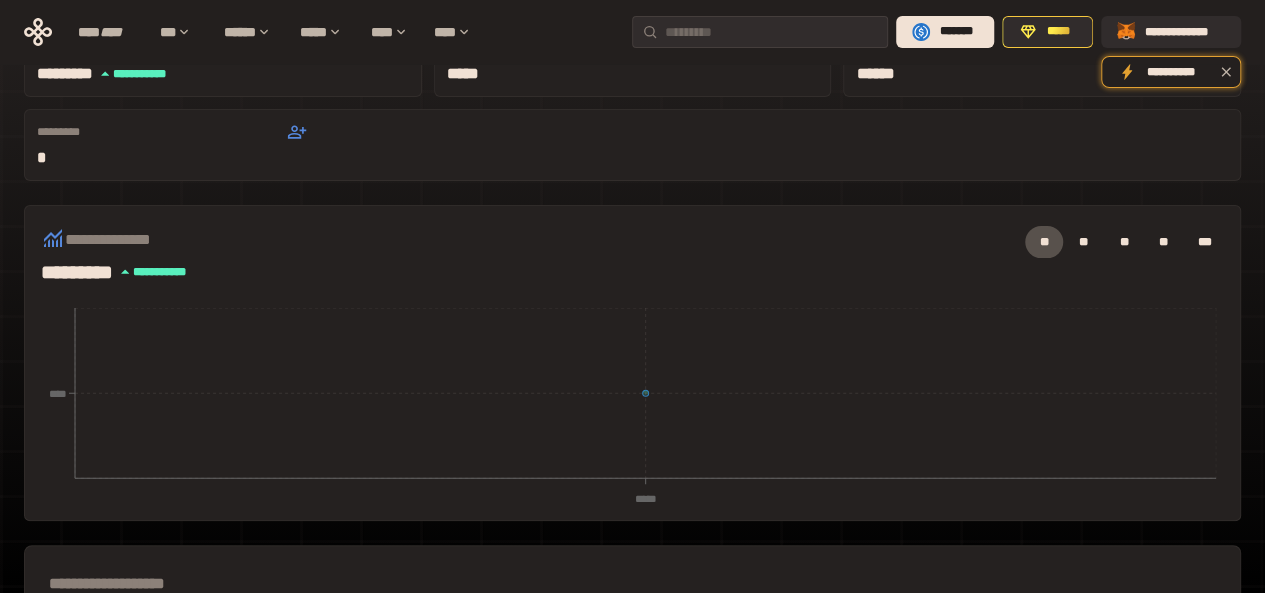scroll, scrollTop: 0, scrollLeft: 0, axis: both 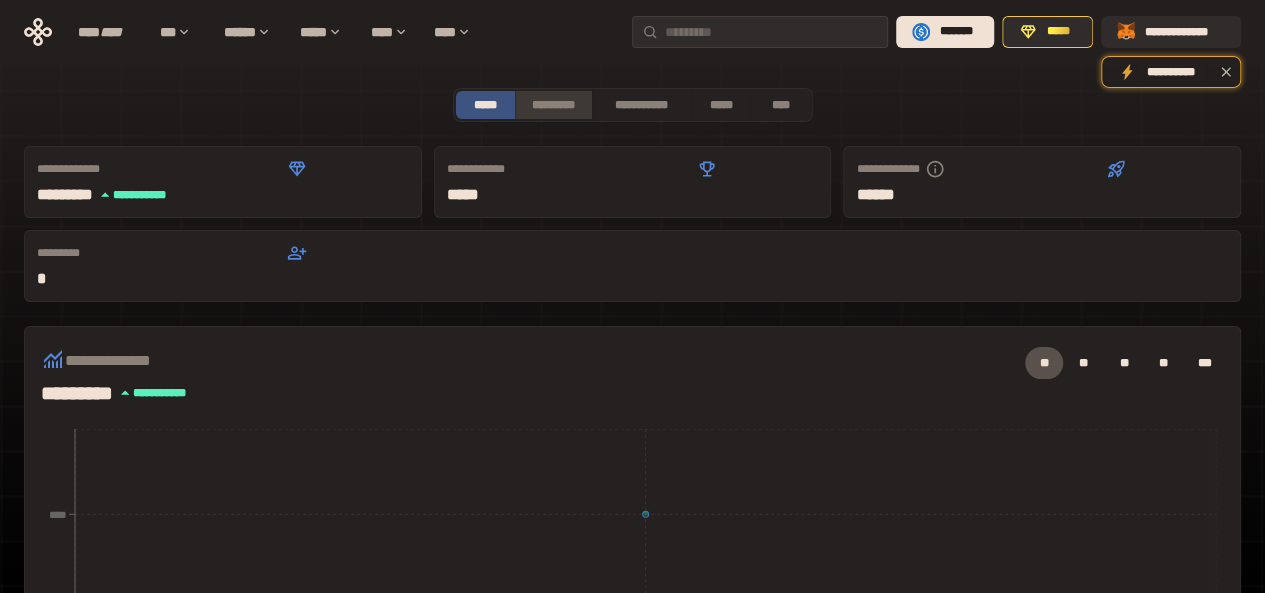 click on "*********" at bounding box center (553, 105) 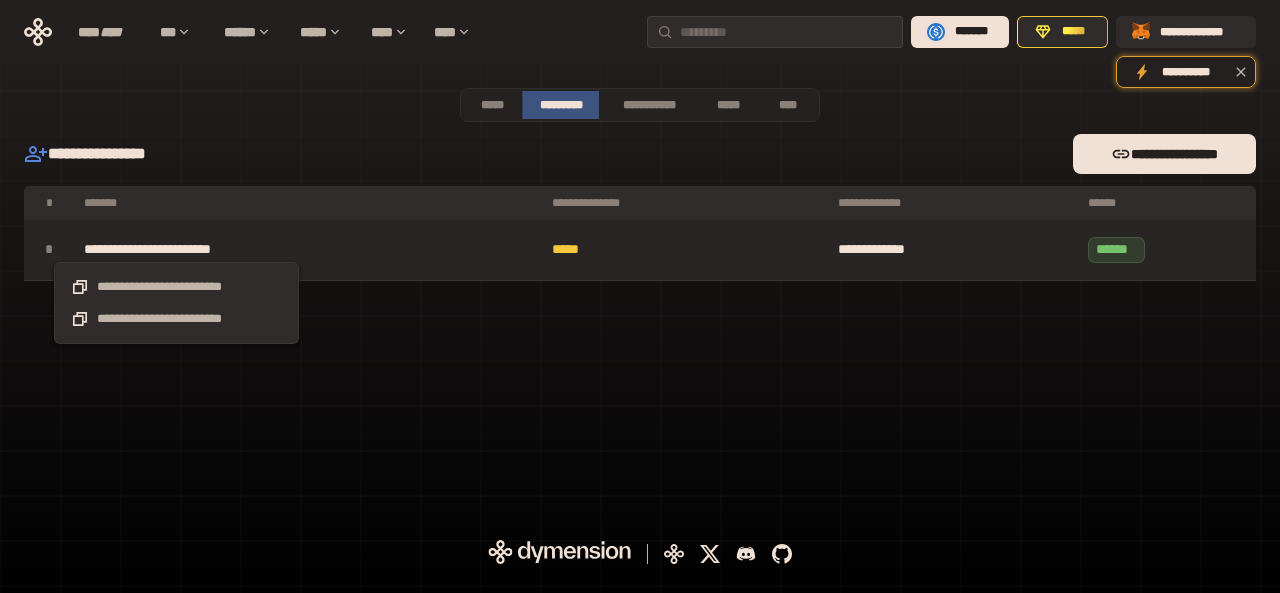 click on "**********" at bounding box center (176, 250) 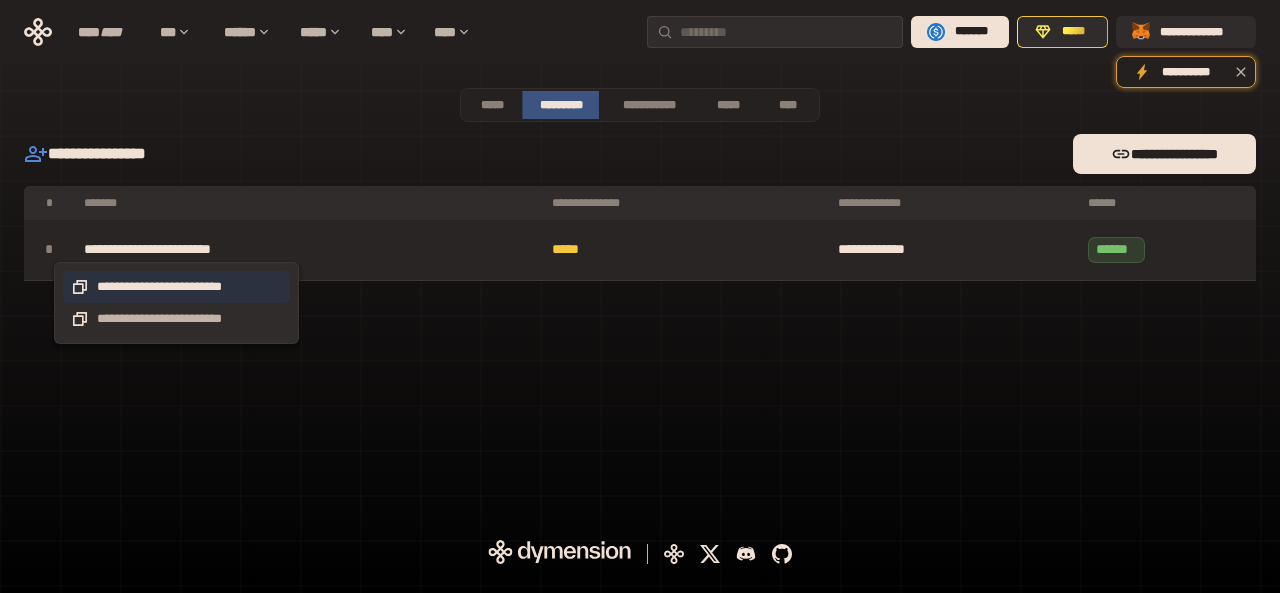 click 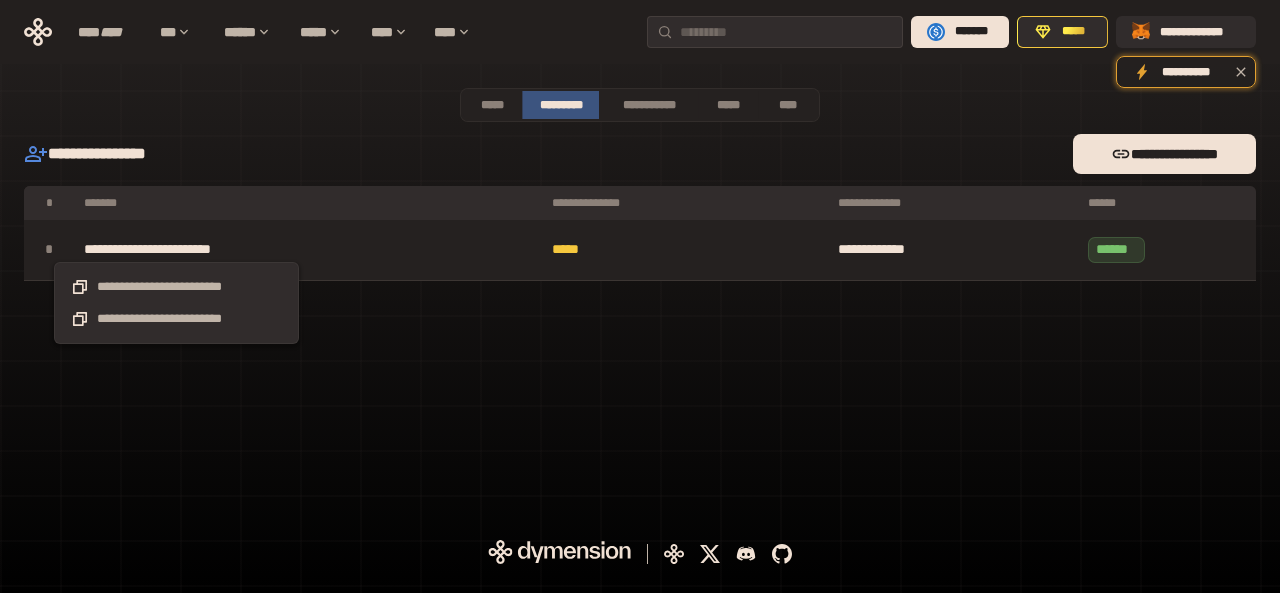 drag, startPoint x: 217, startPoint y: 287, endPoint x: 78, endPoint y: 287, distance: 139 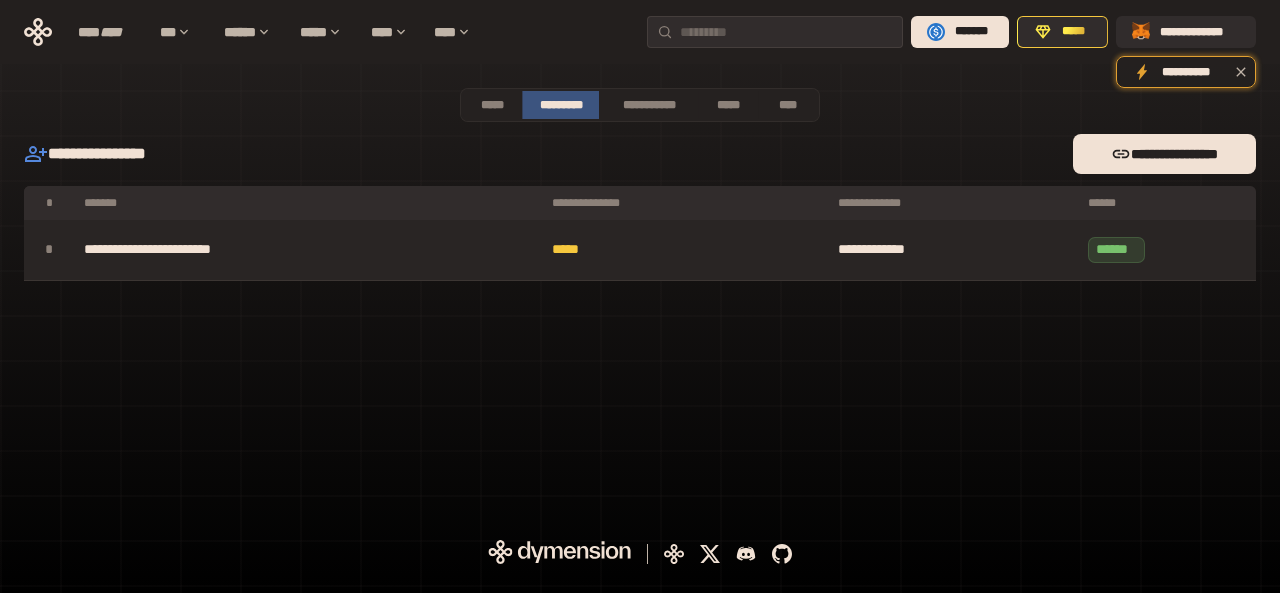 click on "*****" at bounding box center [685, 250] 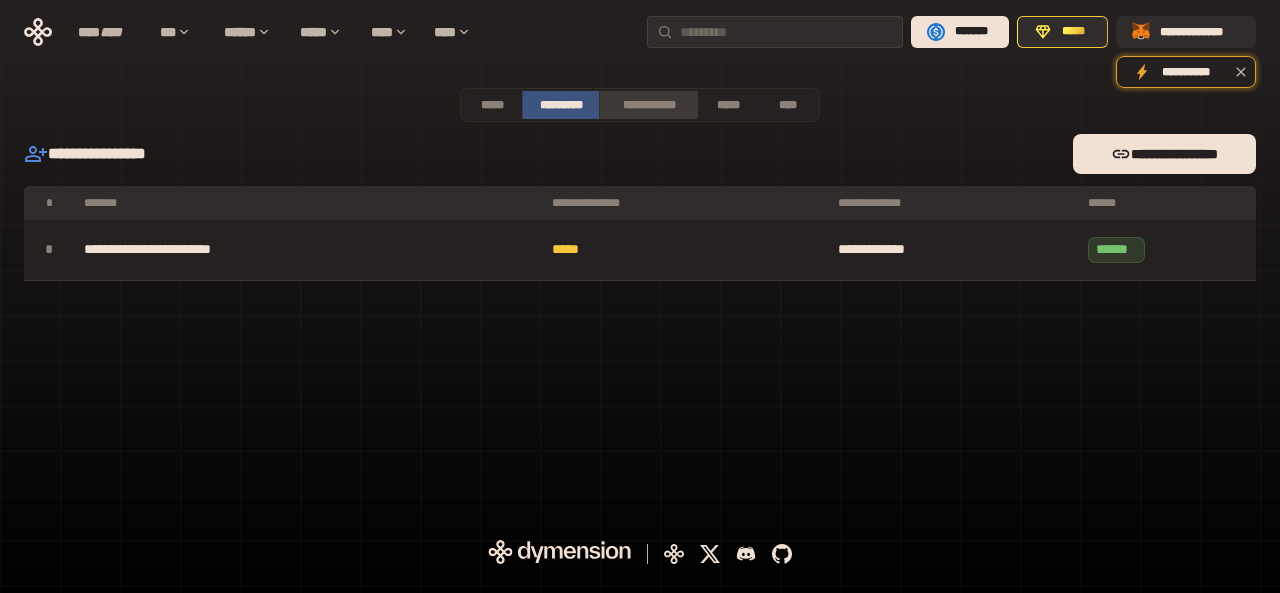 click on "**********" at bounding box center (648, 105) 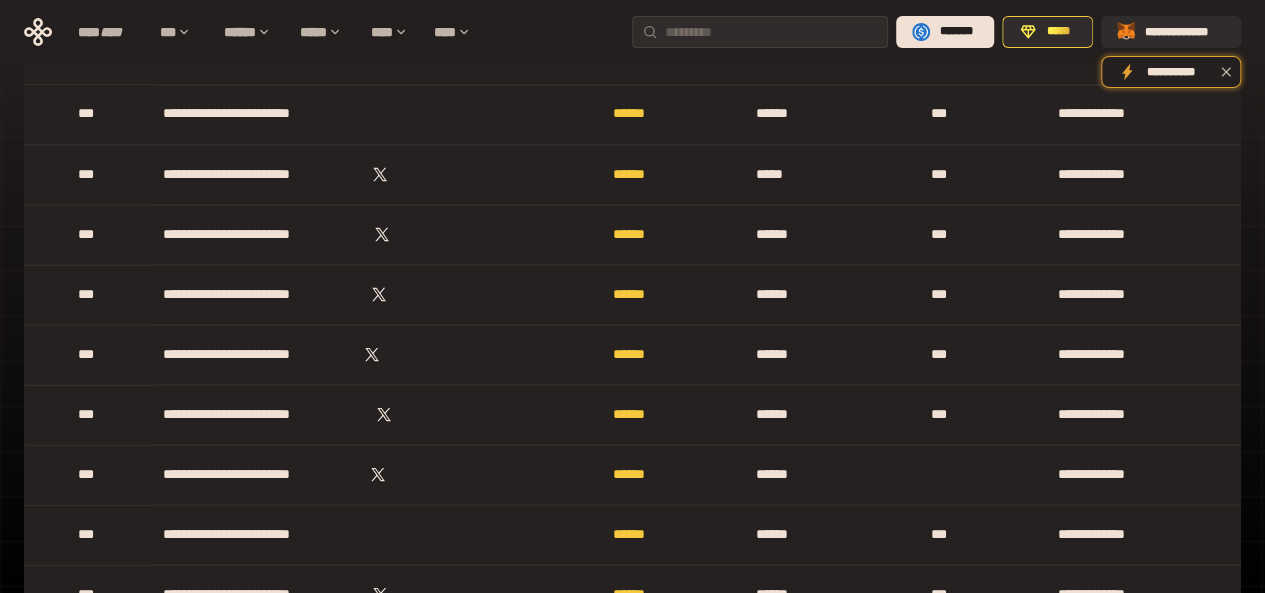 scroll, scrollTop: 1800, scrollLeft: 0, axis: vertical 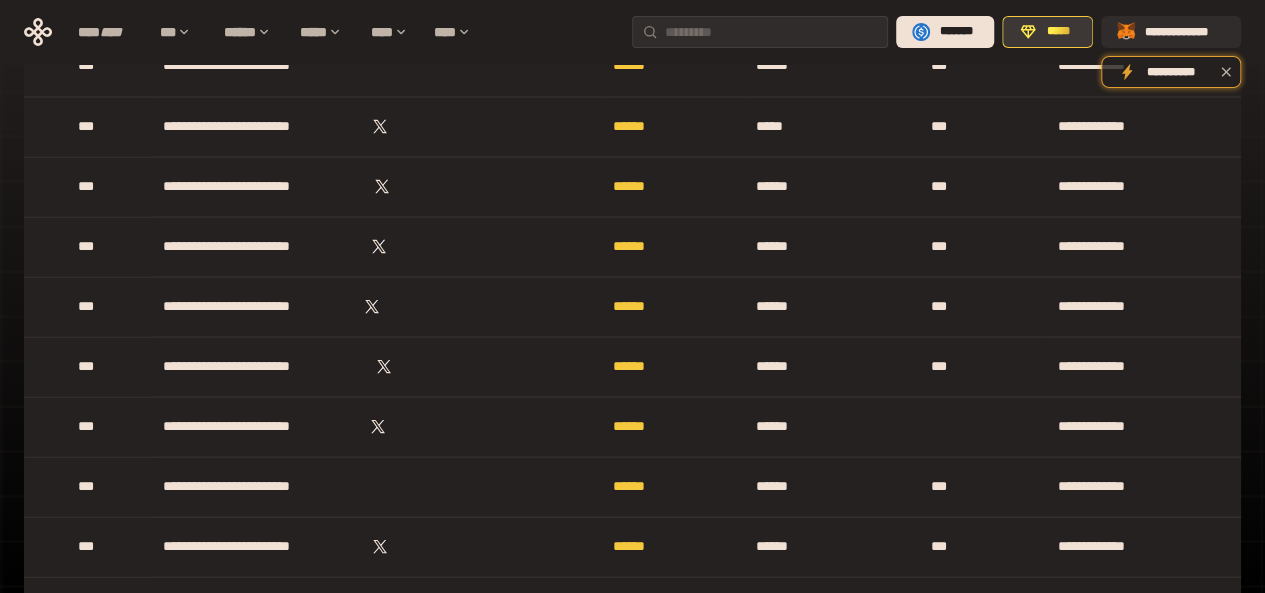 click on "*****" at bounding box center (1047, 32) 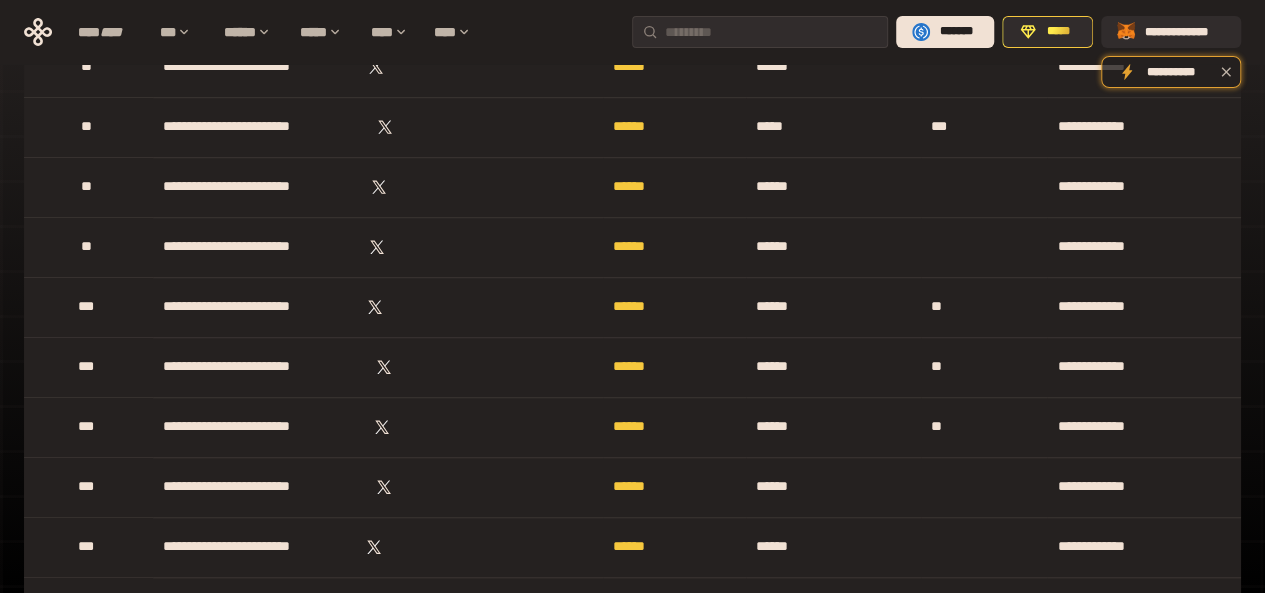 scroll, scrollTop: 0, scrollLeft: 0, axis: both 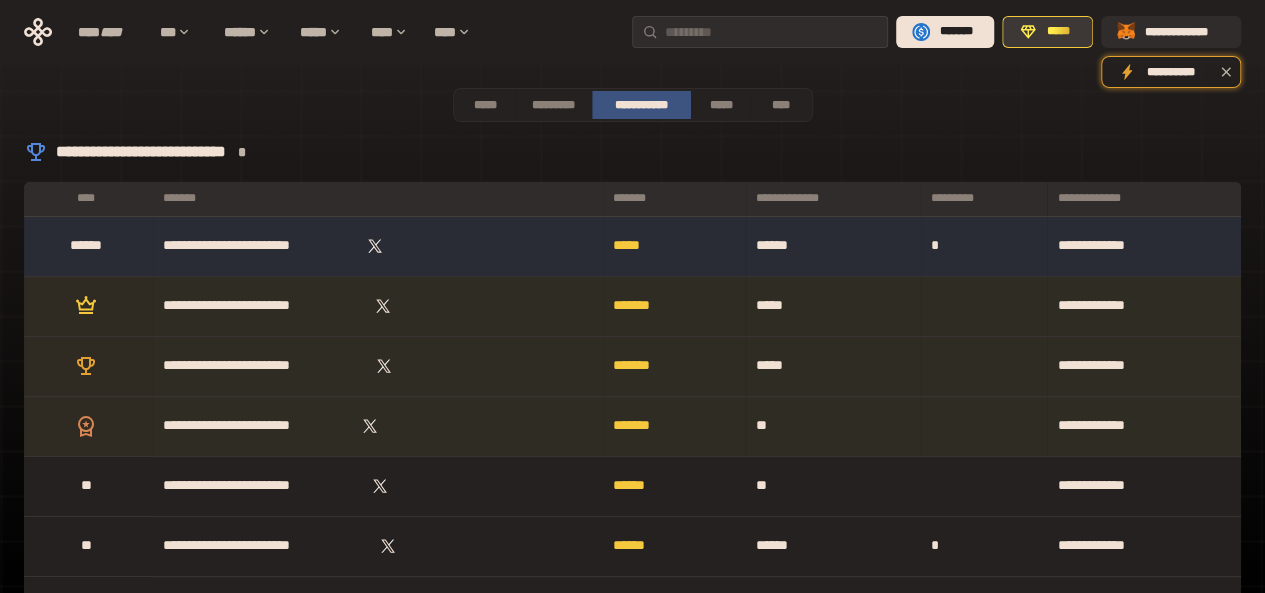 click on "*****" at bounding box center [1047, 32] 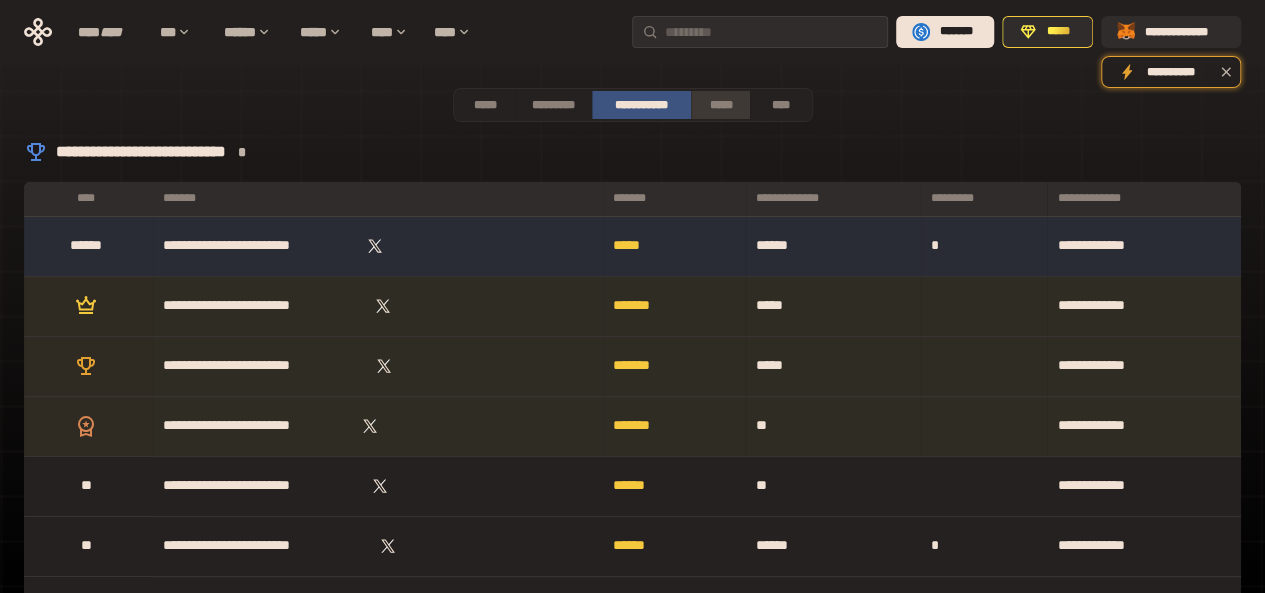 click on "*****" at bounding box center [721, 105] 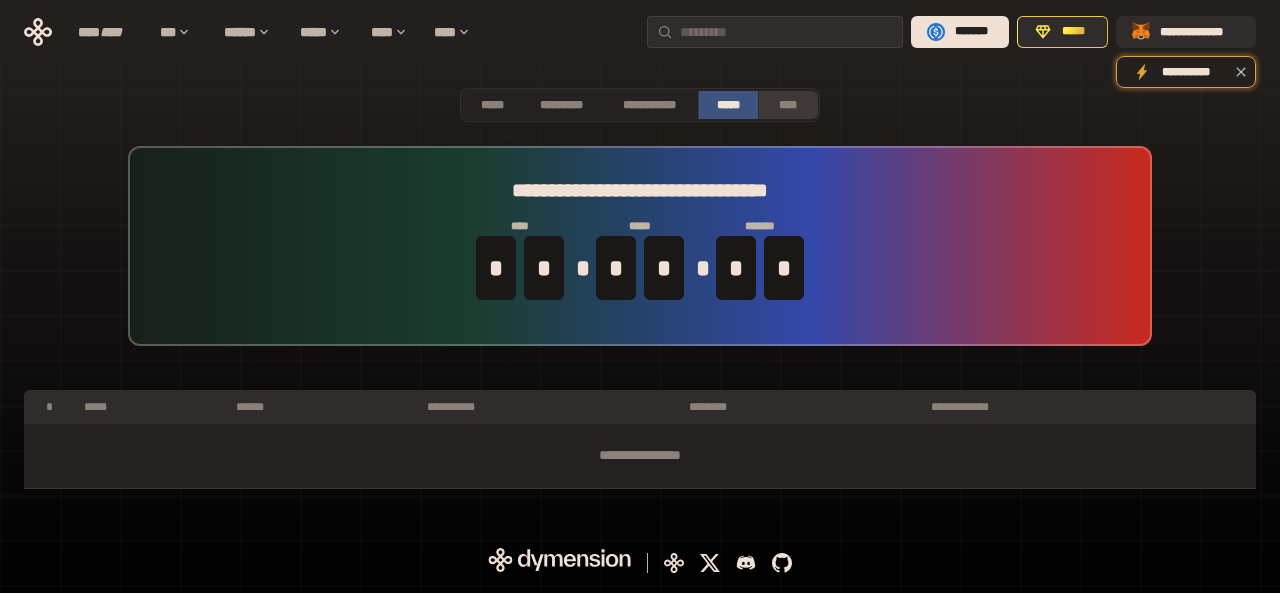 click on "****" at bounding box center (788, 105) 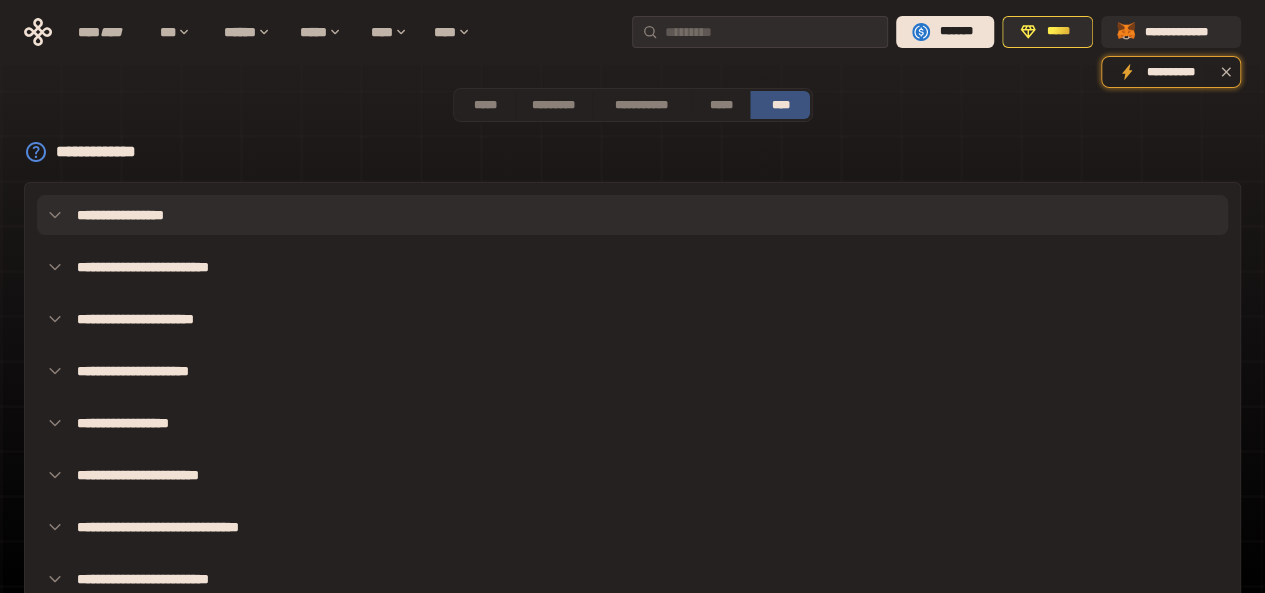 click on "**********" at bounding box center (632, 215) 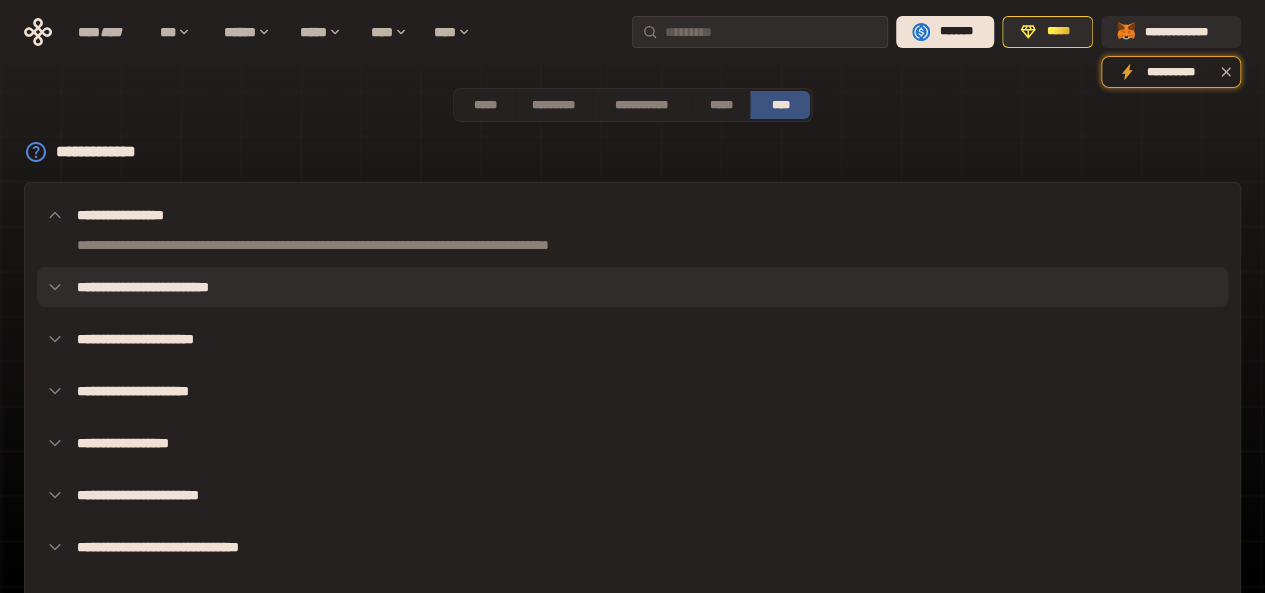 click on "**********" at bounding box center [632, 287] 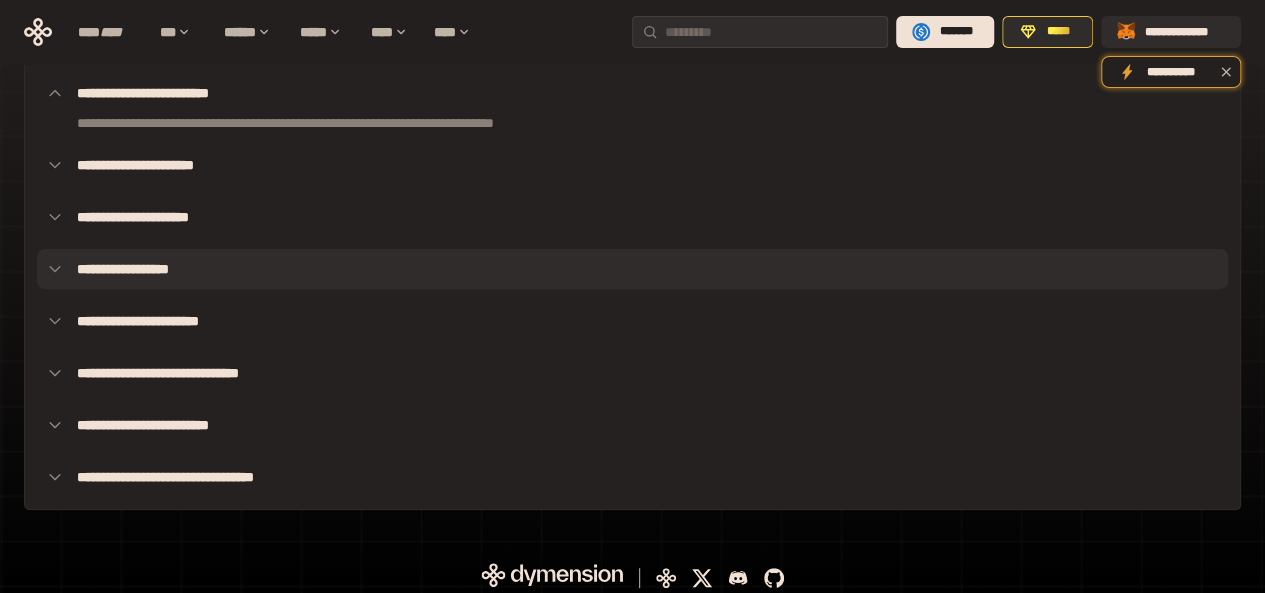 scroll, scrollTop: 200, scrollLeft: 0, axis: vertical 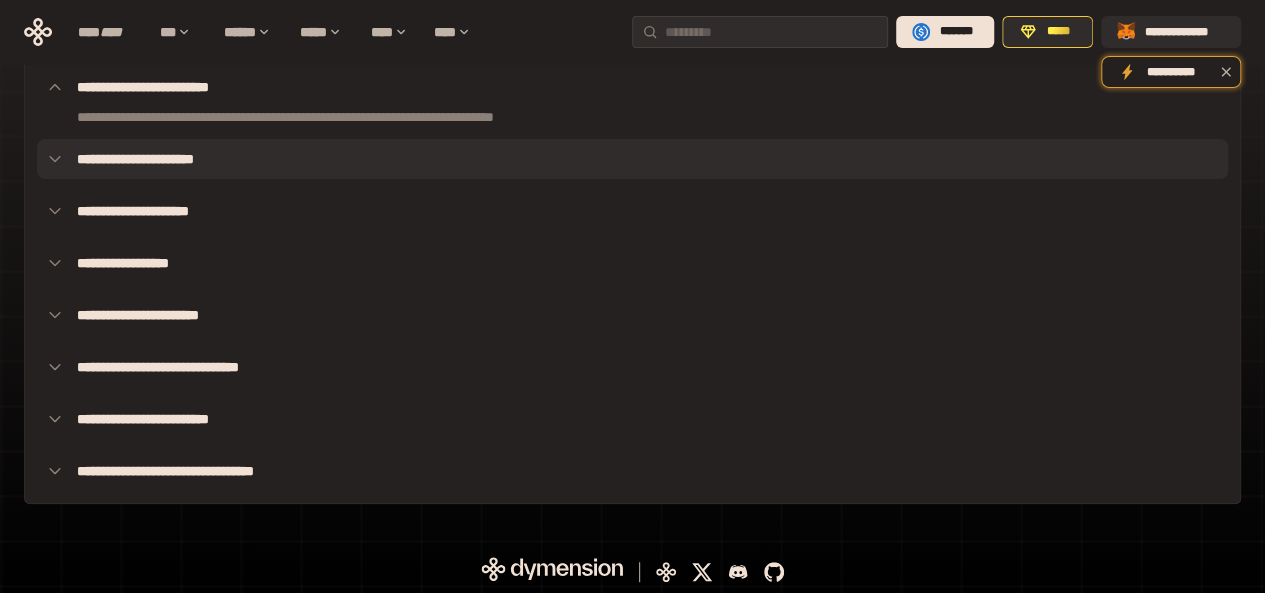 click on "**********" at bounding box center (632, 159) 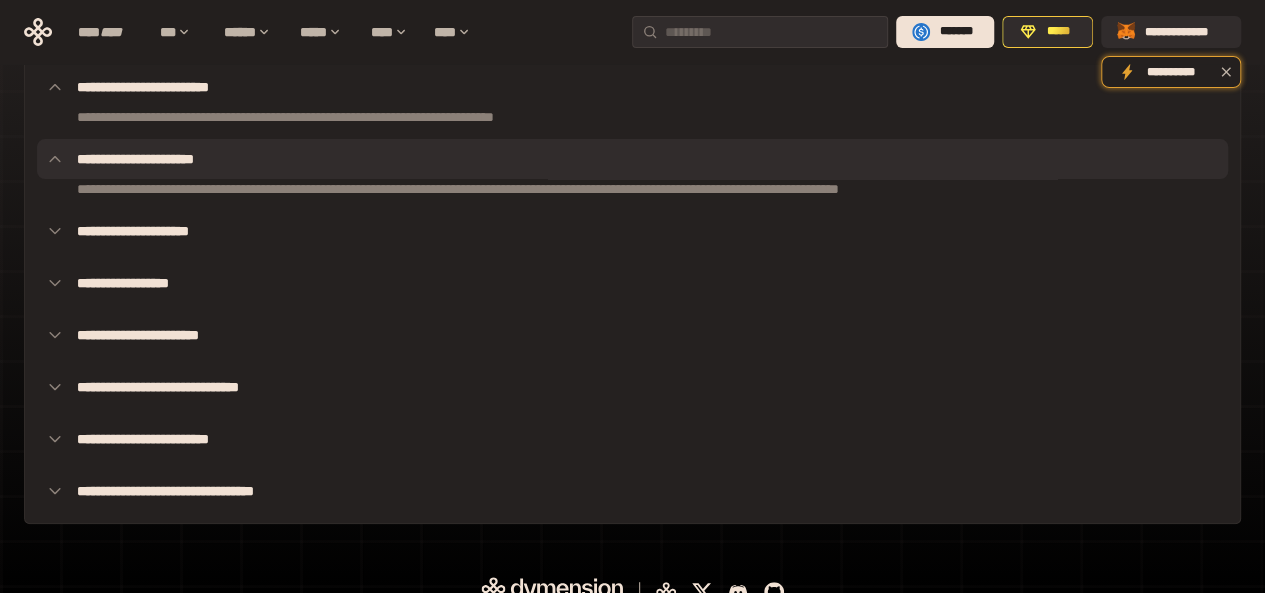 scroll, scrollTop: 221, scrollLeft: 0, axis: vertical 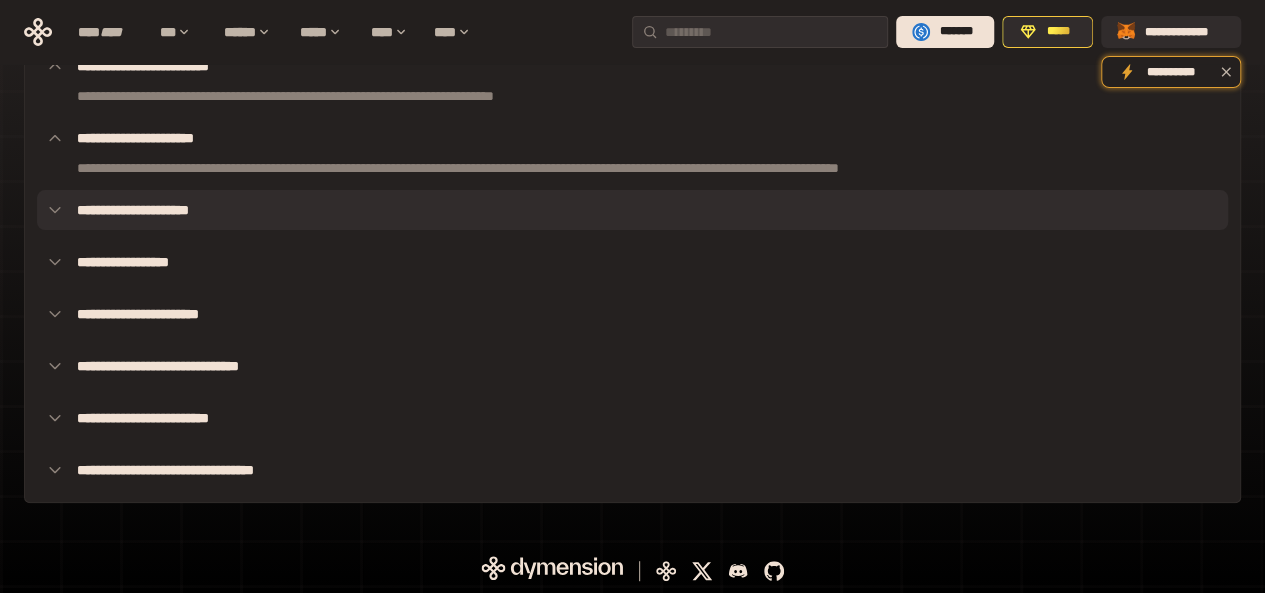 click on "**********" at bounding box center [632, 210] 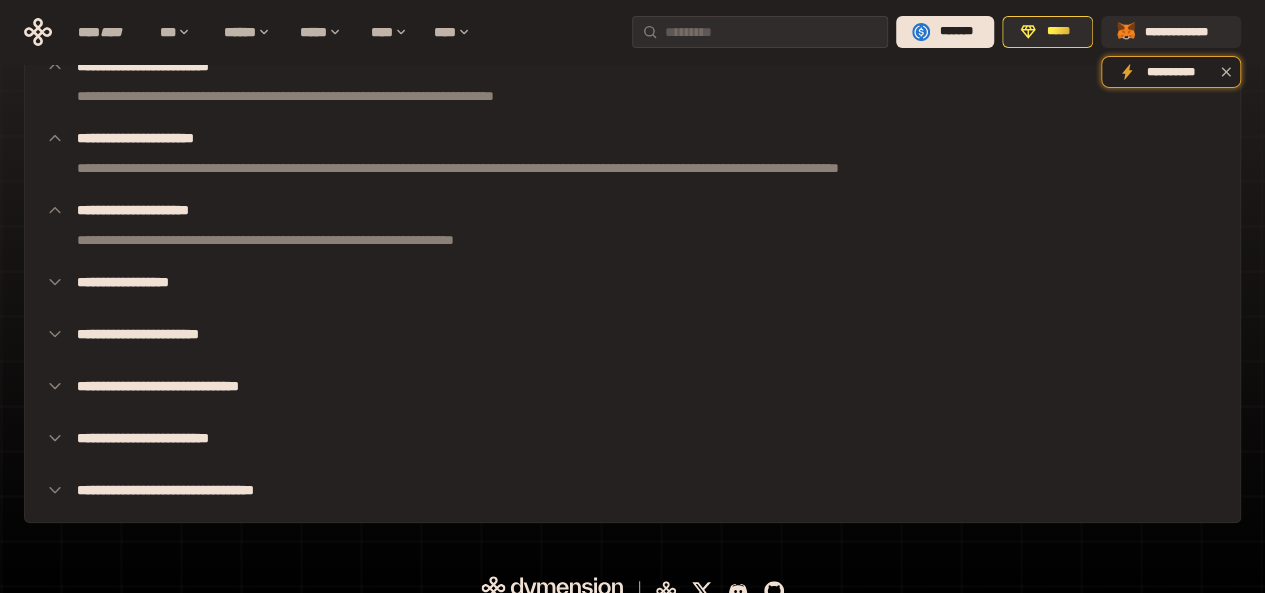 scroll, scrollTop: 241, scrollLeft: 0, axis: vertical 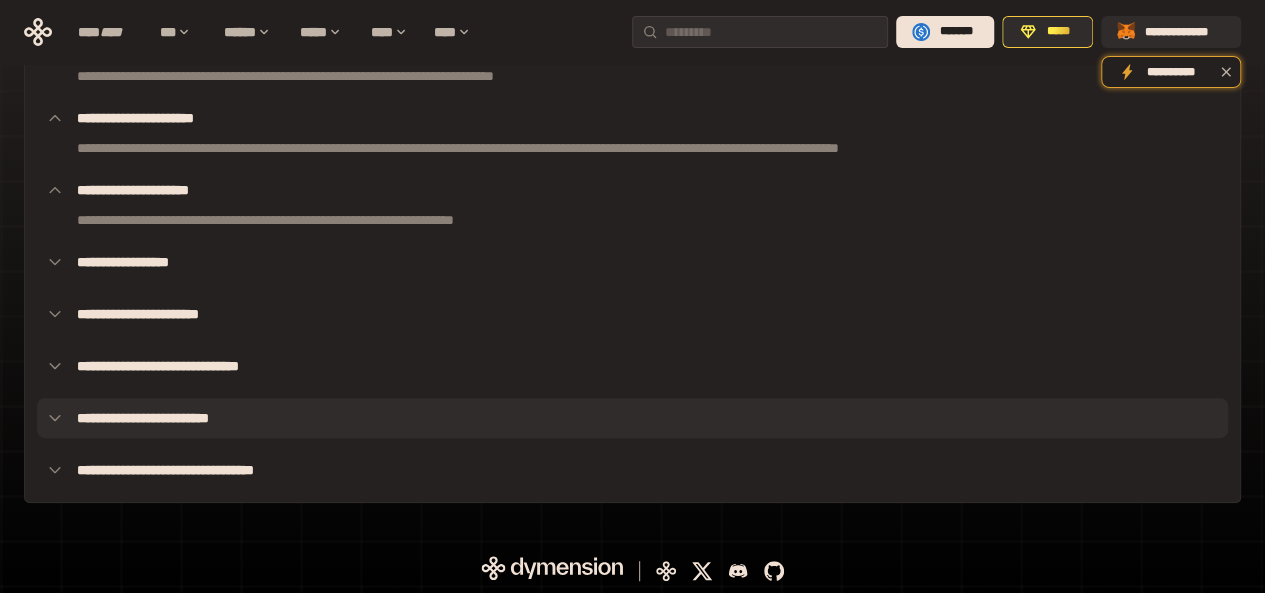 click on "**********" at bounding box center (632, 418) 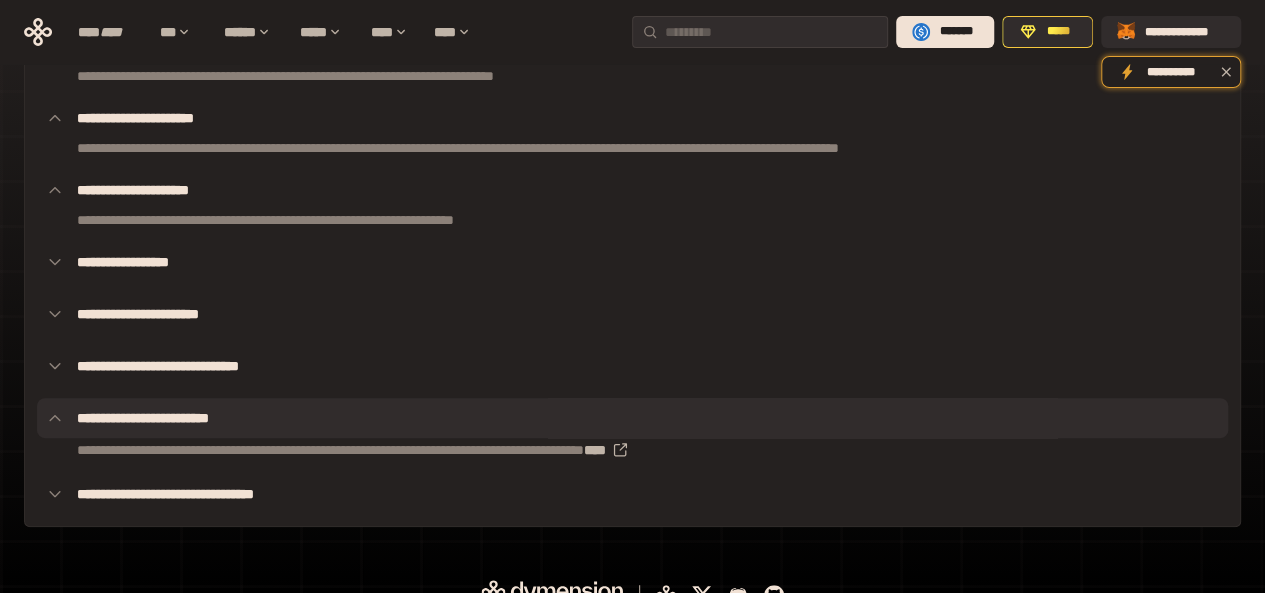 click on "**********" at bounding box center [632, 418] 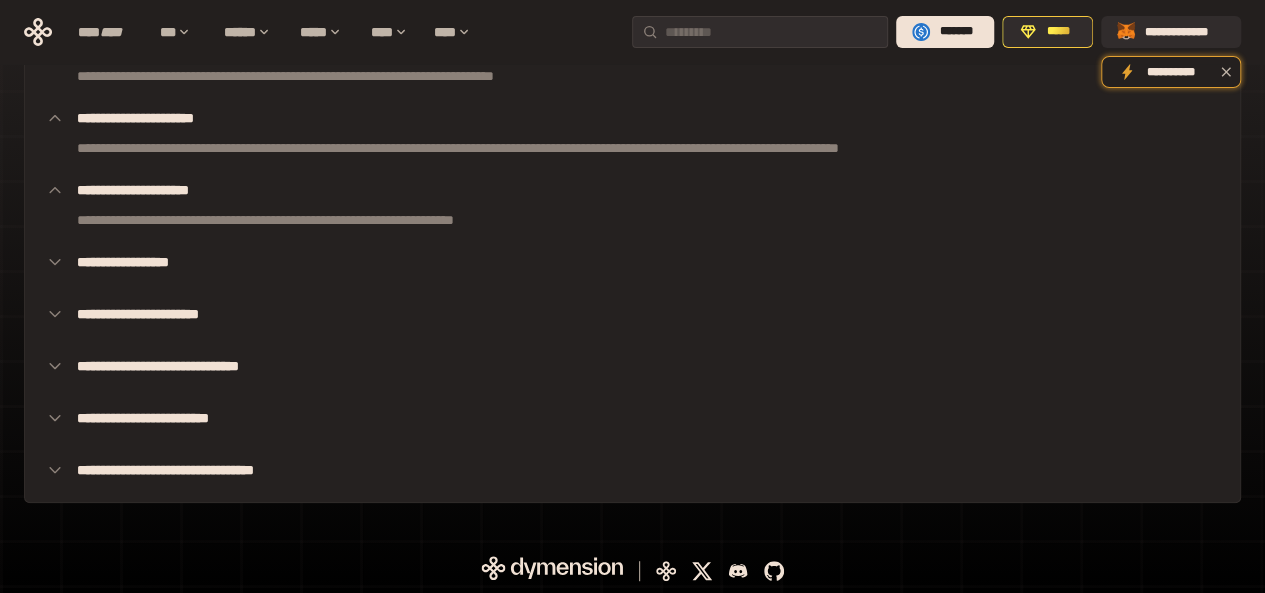 scroll, scrollTop: 0, scrollLeft: 0, axis: both 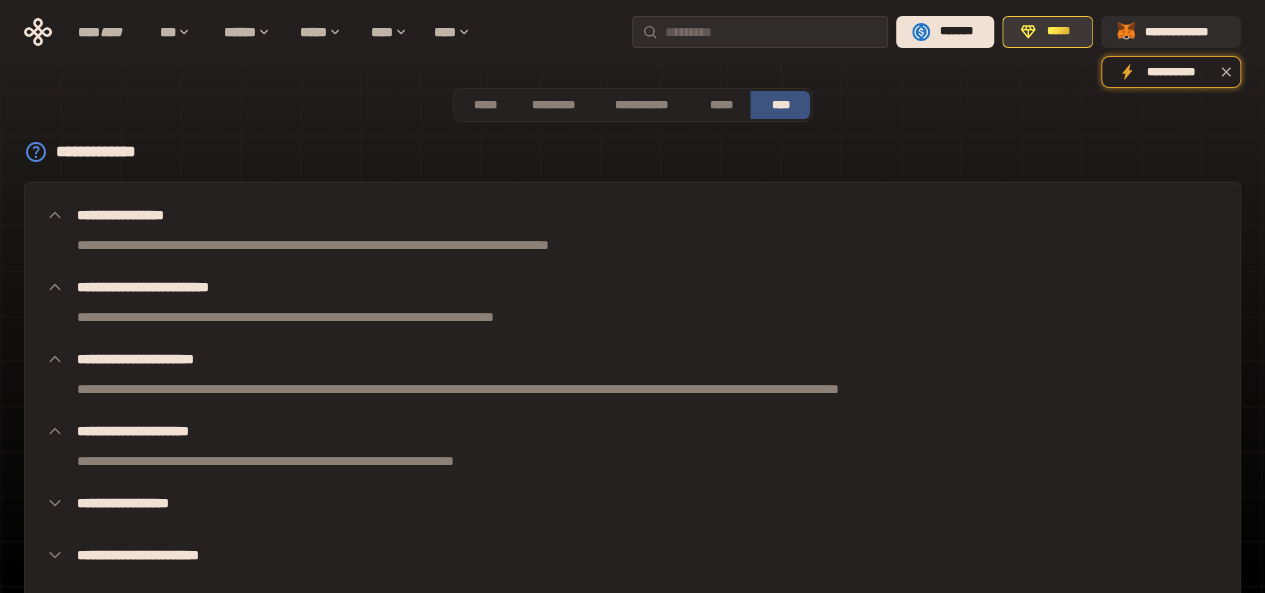 click on "*****" at bounding box center [1047, 32] 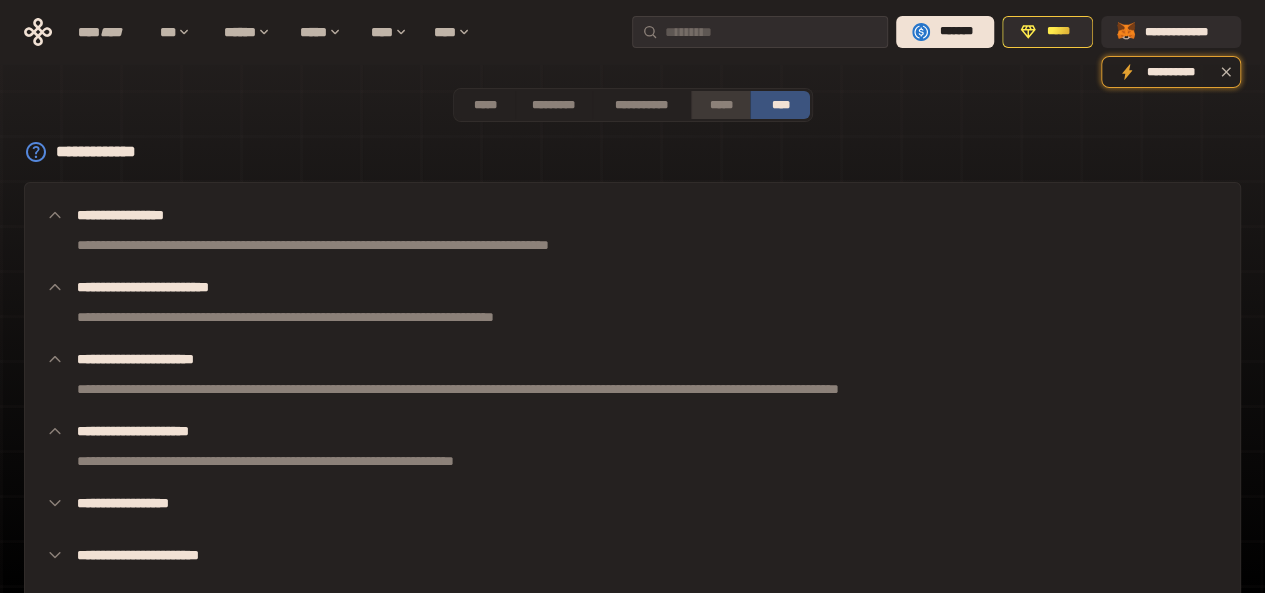 click on "*****" at bounding box center (721, 105) 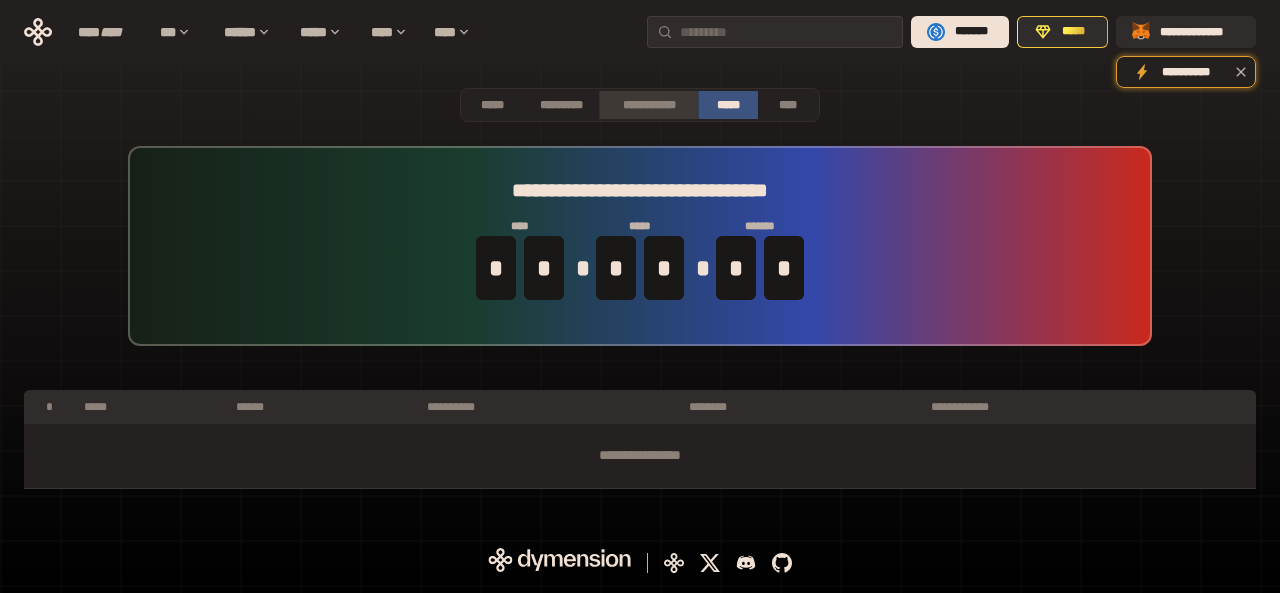 click on "**********" at bounding box center [648, 105] 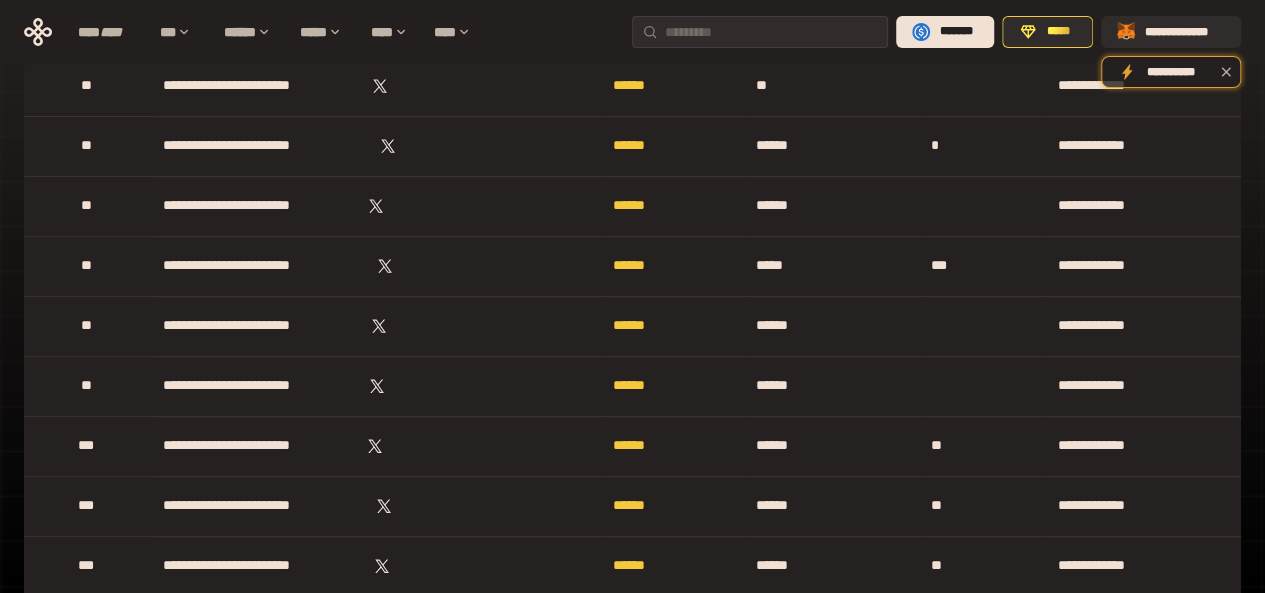 scroll, scrollTop: 0, scrollLeft: 0, axis: both 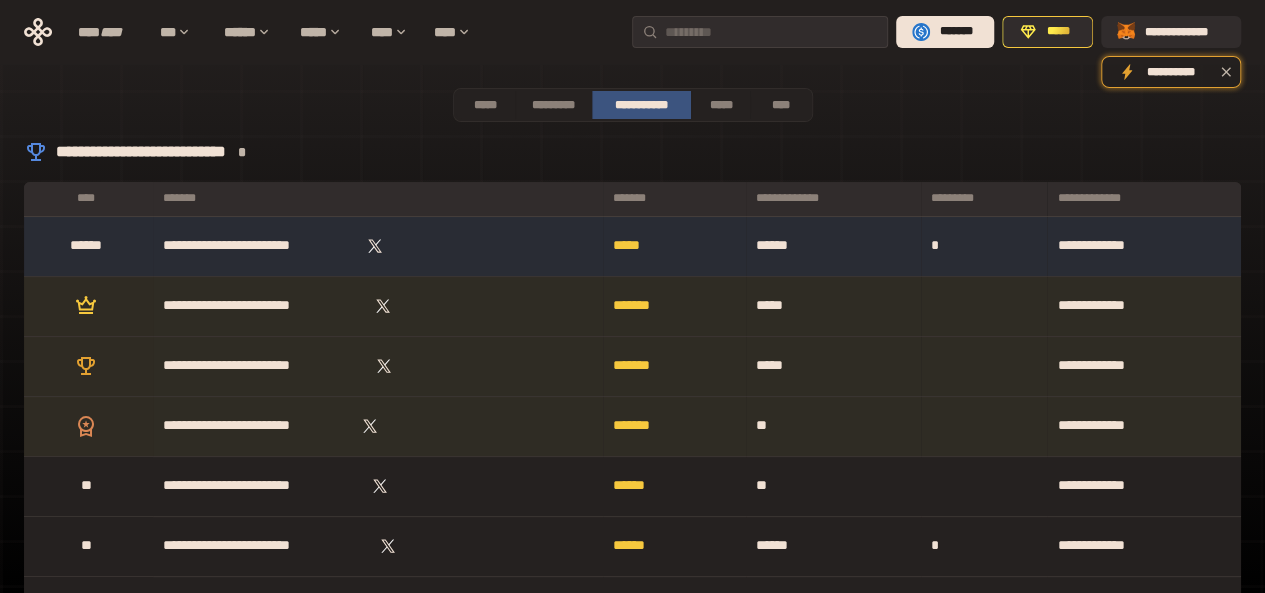 click on "*" at bounding box center [242, 152] 